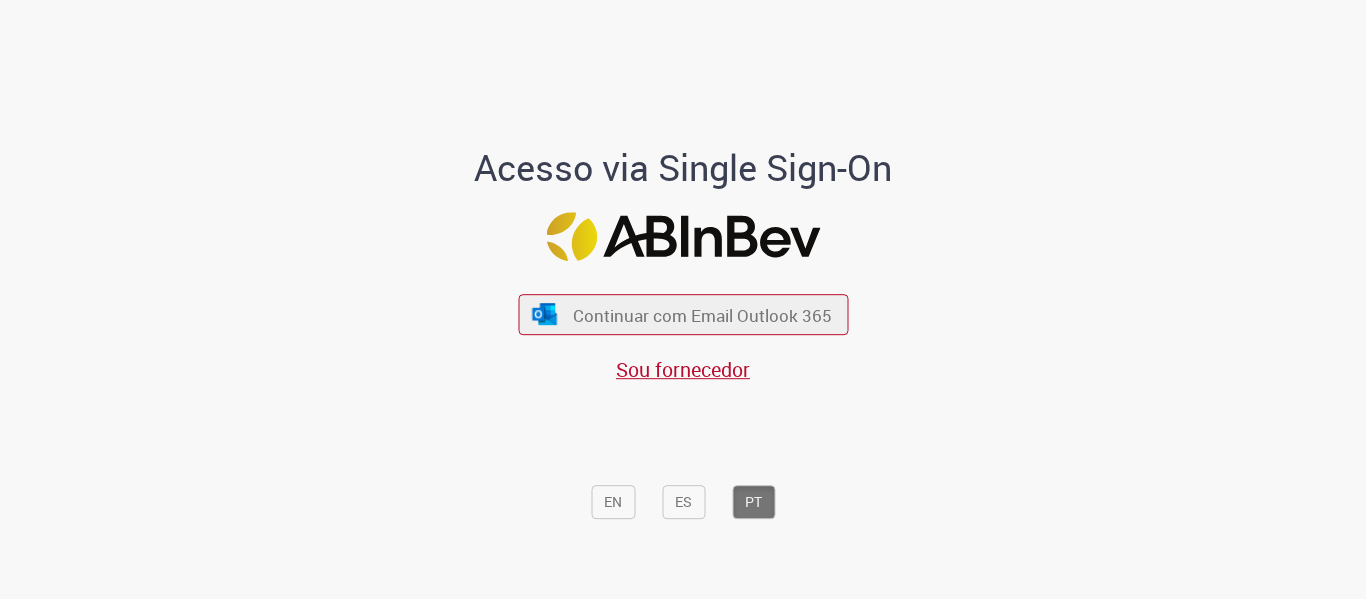 scroll, scrollTop: 0, scrollLeft: 0, axis: both 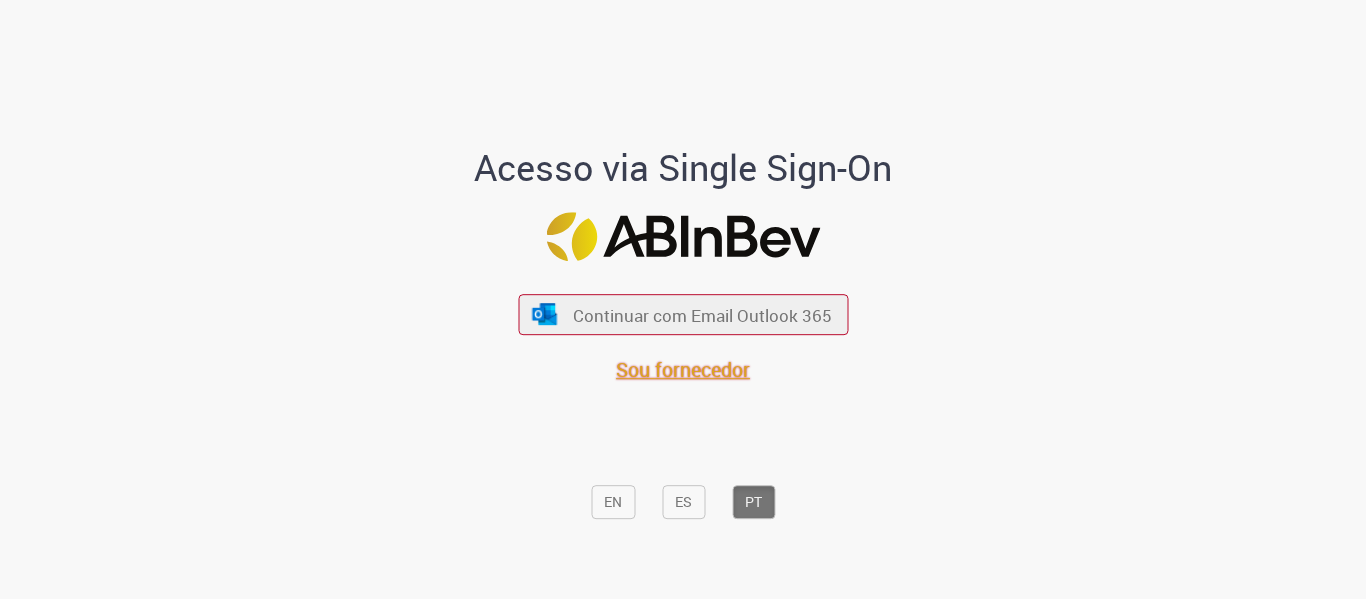 click on "Sou fornecedor" at bounding box center [683, 369] 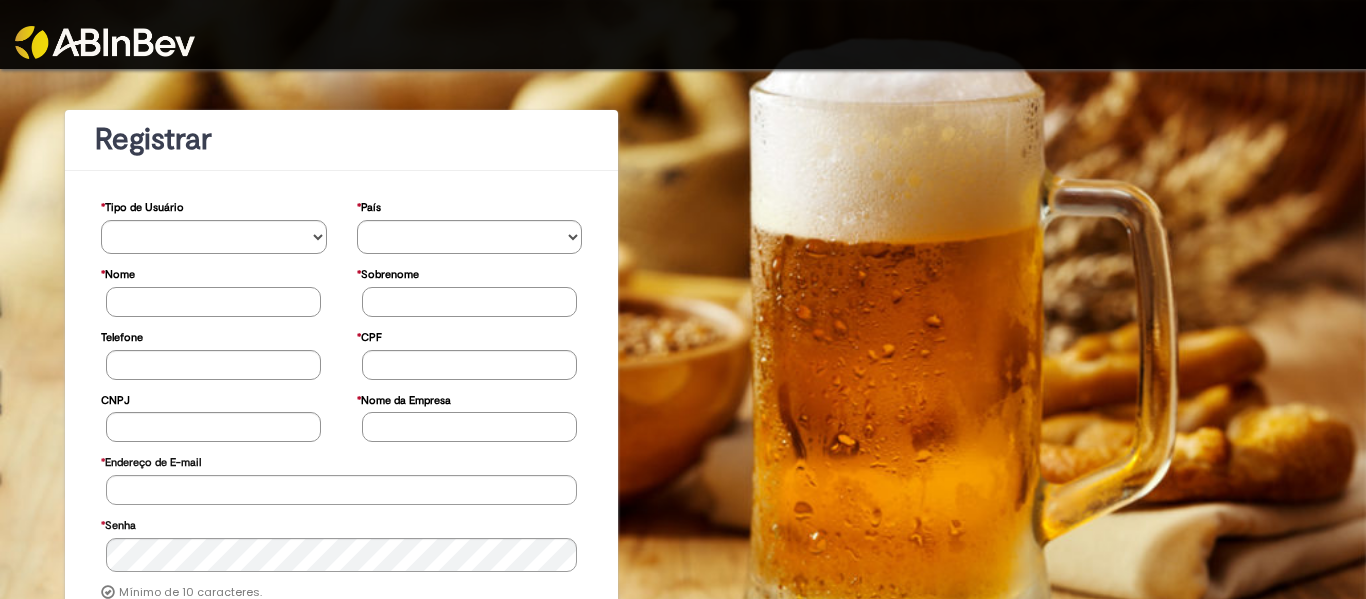 scroll, scrollTop: 0, scrollLeft: 0, axis: both 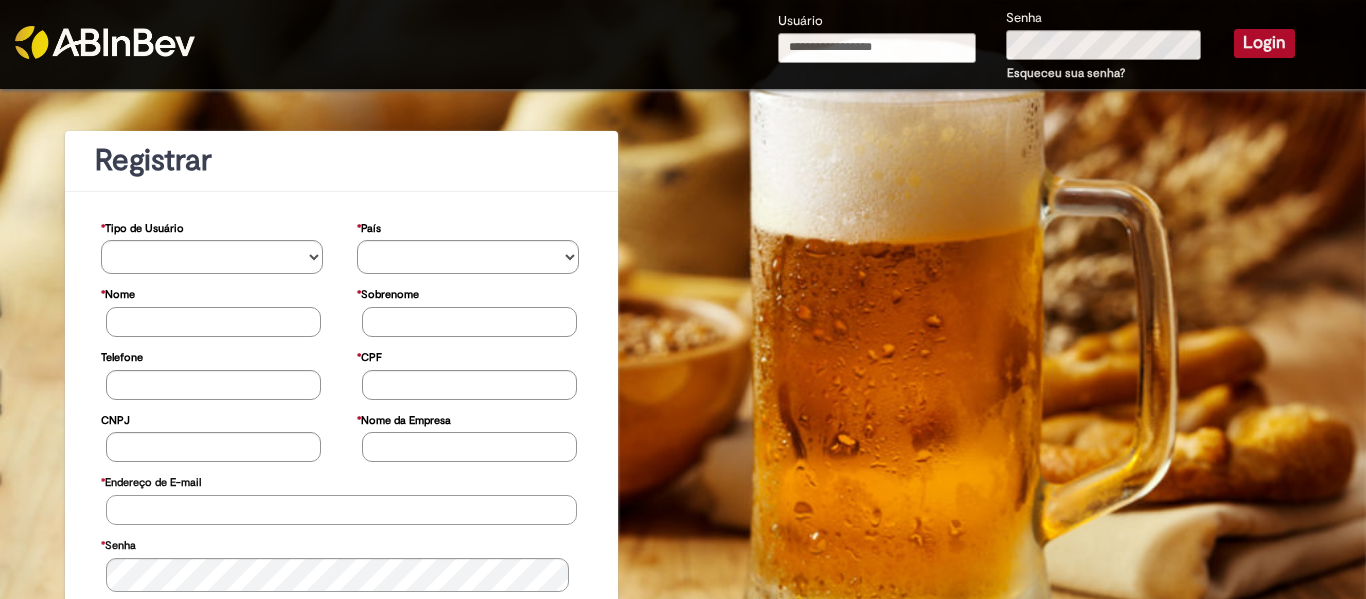 type on "**********" 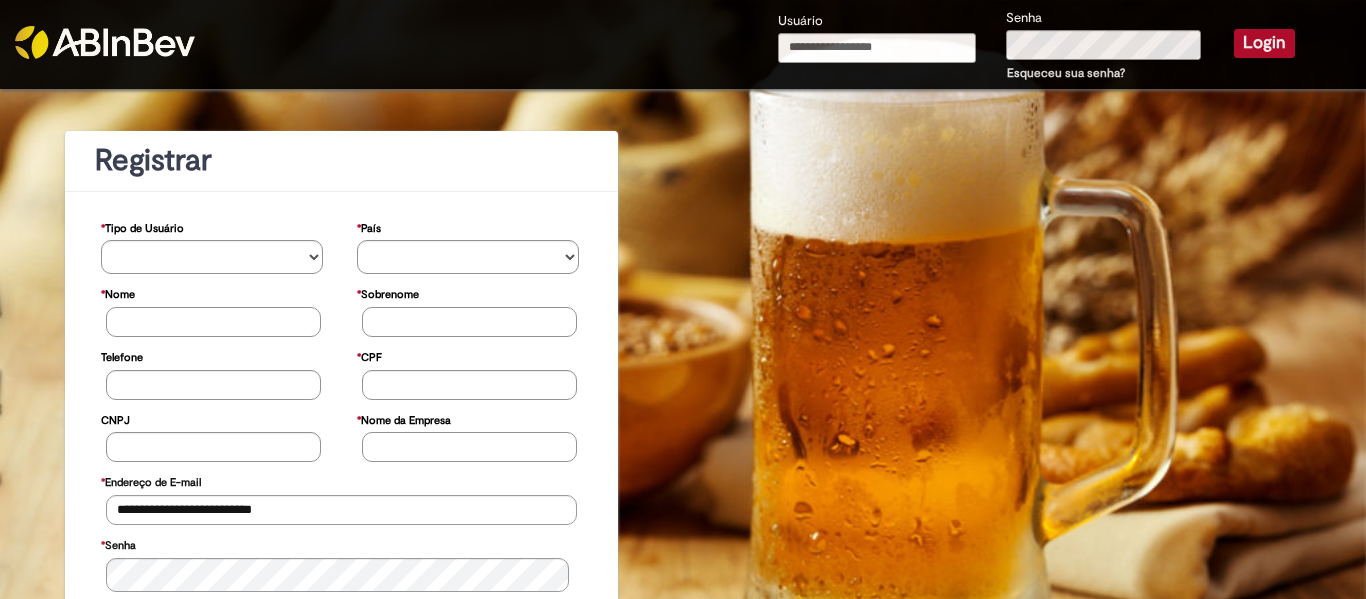 type on "**********" 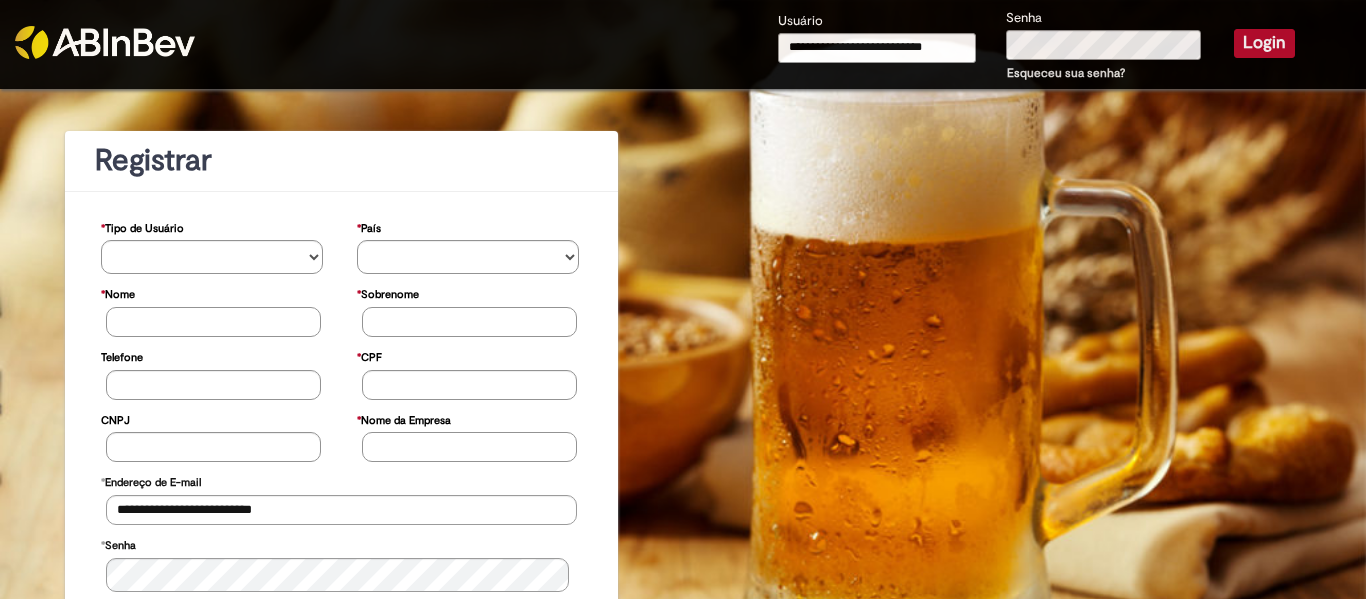 click on "Login" at bounding box center [1264, 43] 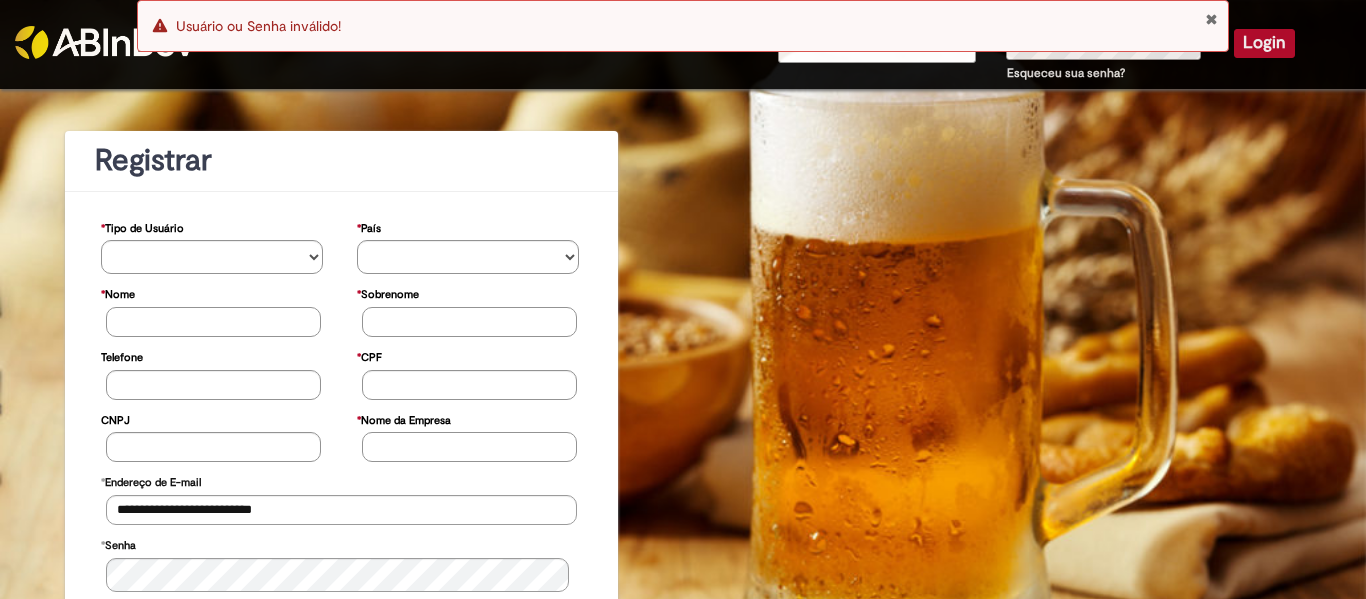 click on "Login" at bounding box center [1264, 43] 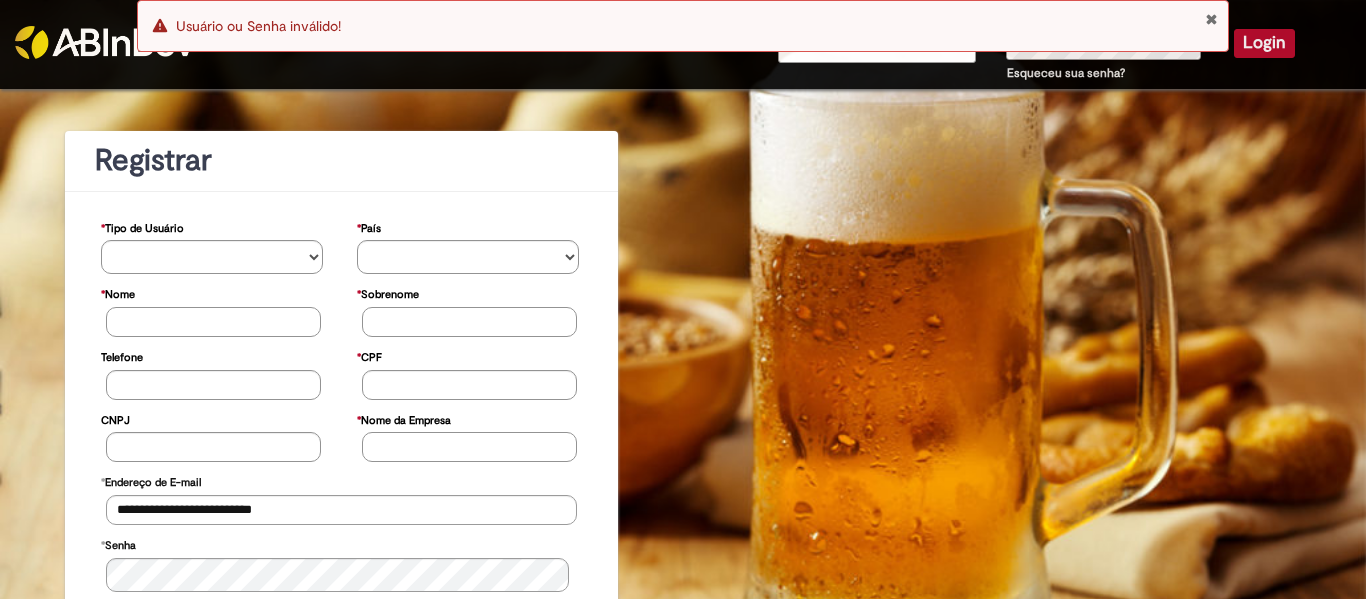 click at bounding box center (1211, 19) 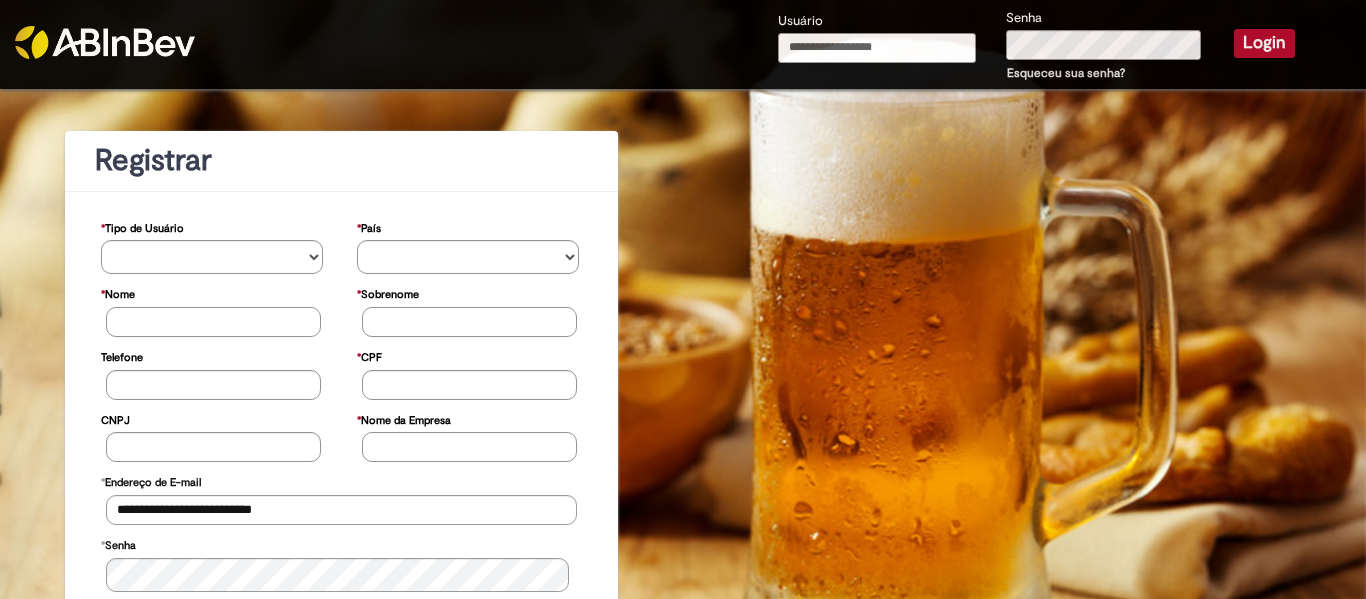 click on "Usuário" at bounding box center (877, 48) 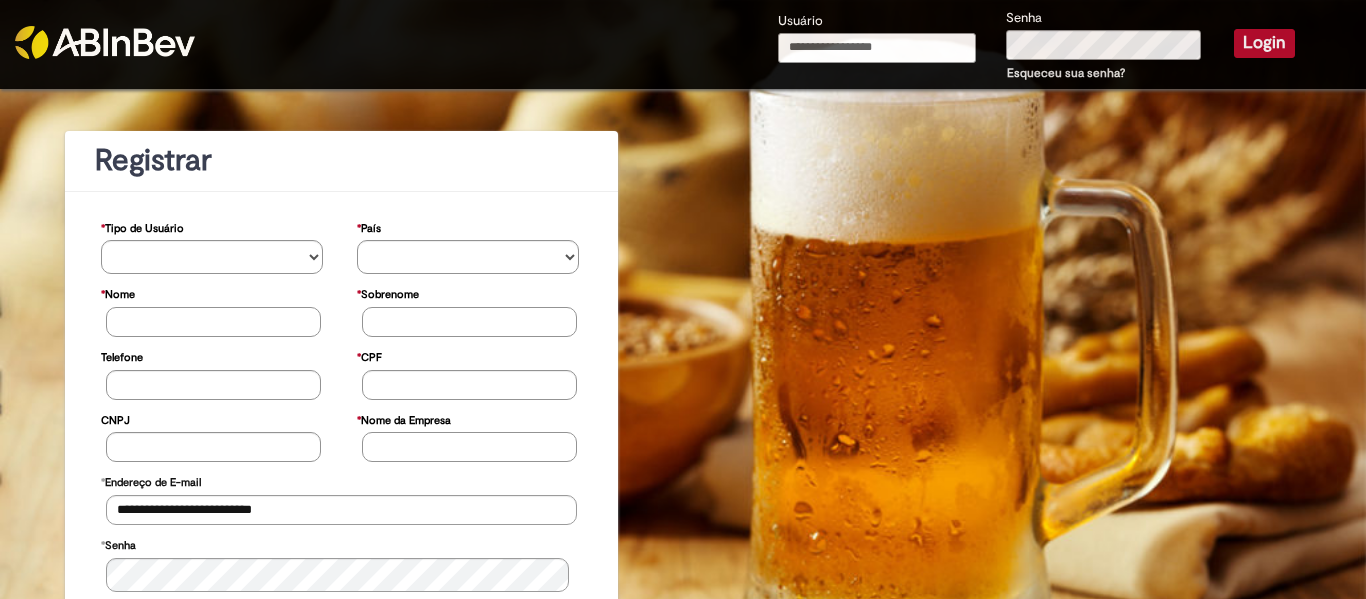 type on "**********" 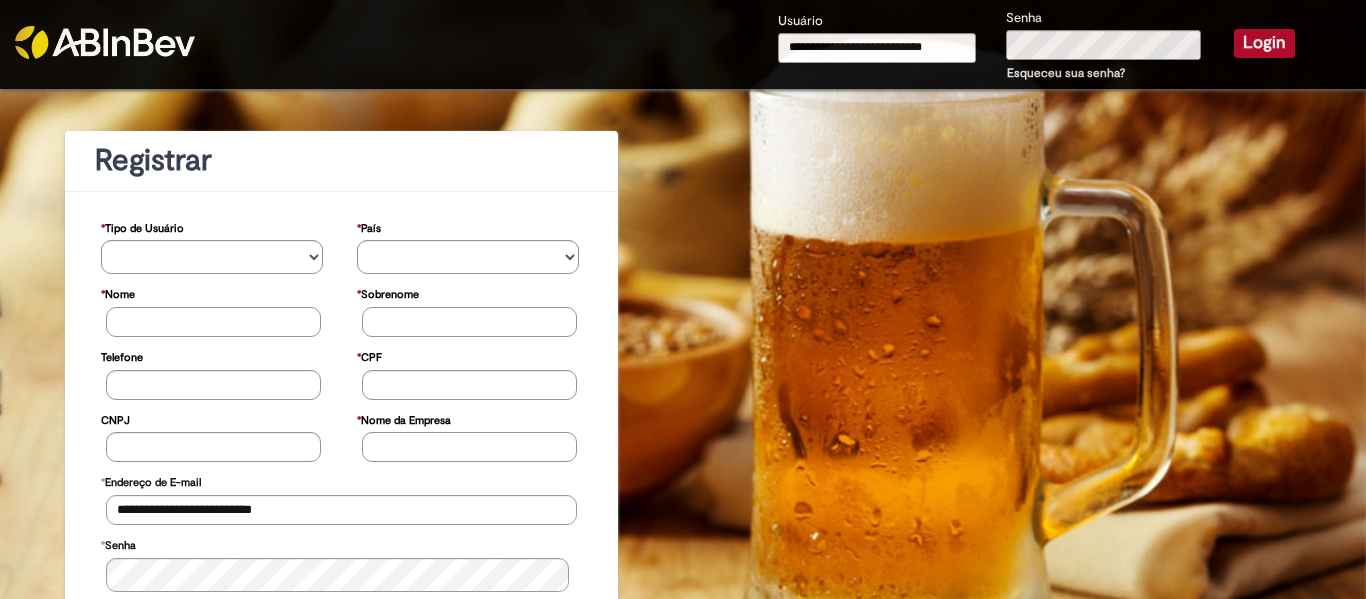 click on "Login" at bounding box center (1264, 43) 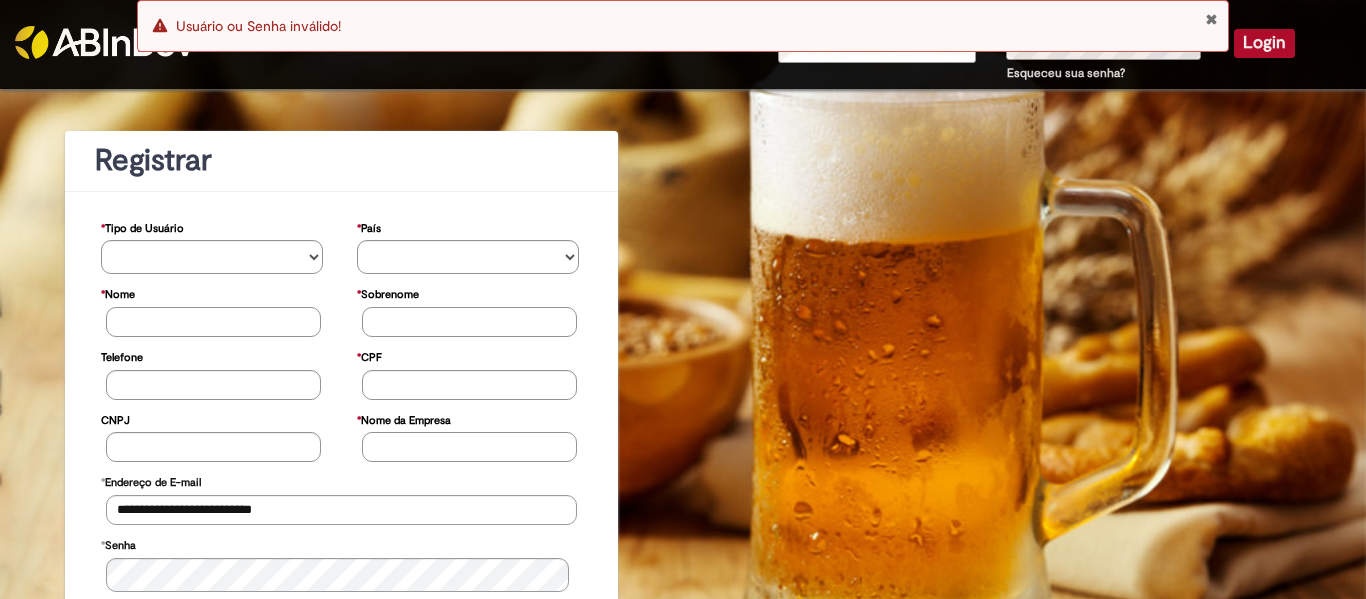 click on "Erro 			 Usuário ou Senha inválido!" at bounding box center [683, 31] 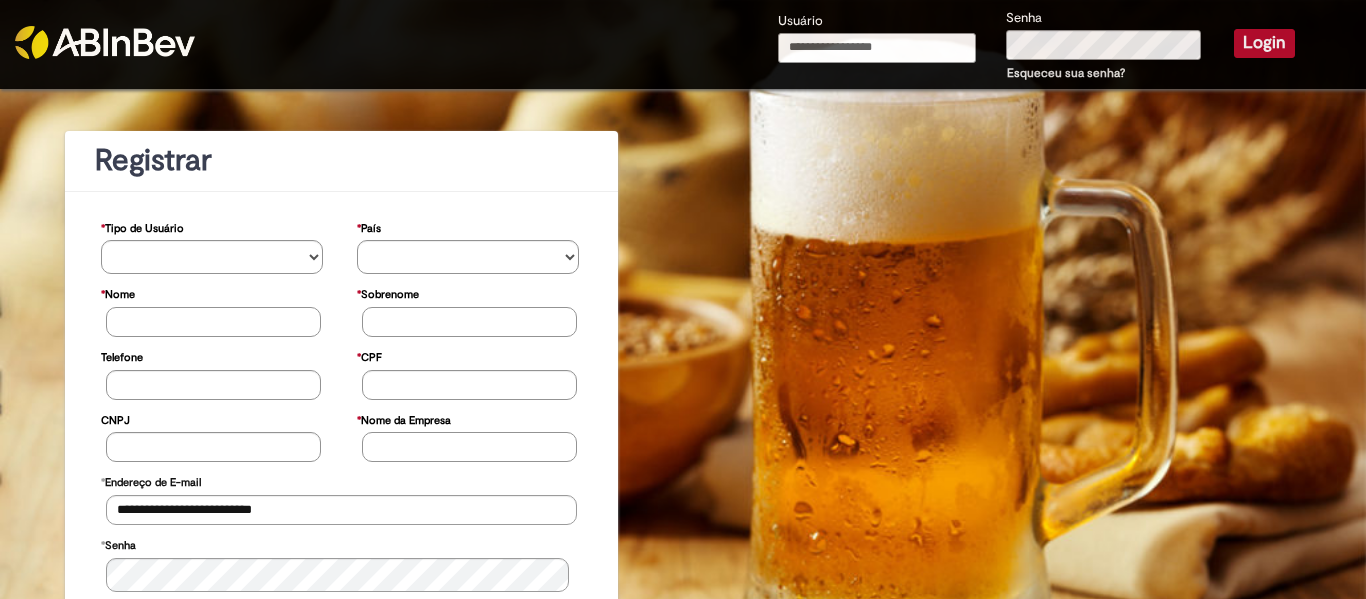 click on "Usuário" at bounding box center [877, 48] 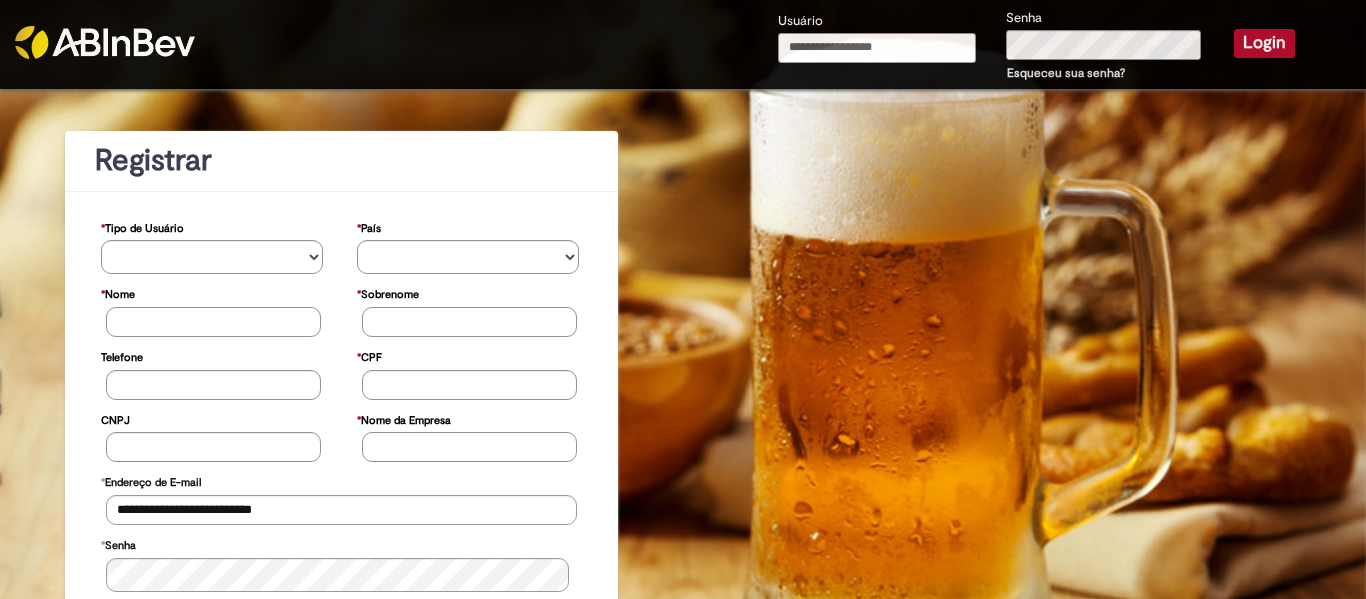 type on "**********" 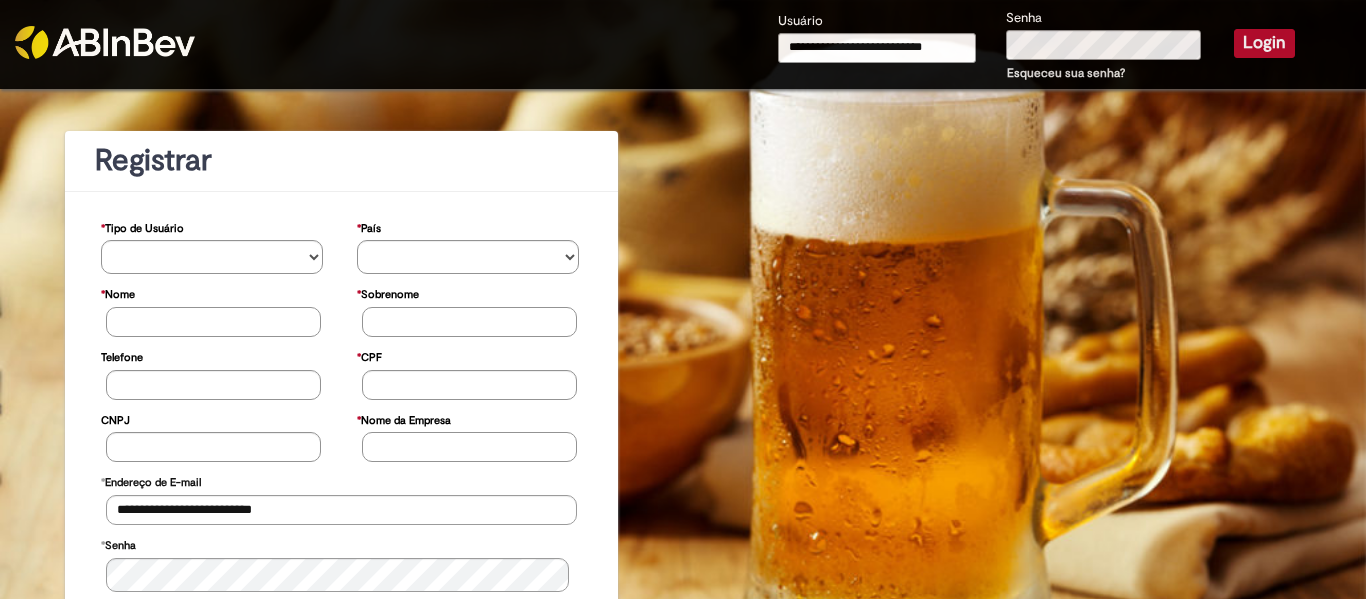 click on "Login" at bounding box center [1264, 43] 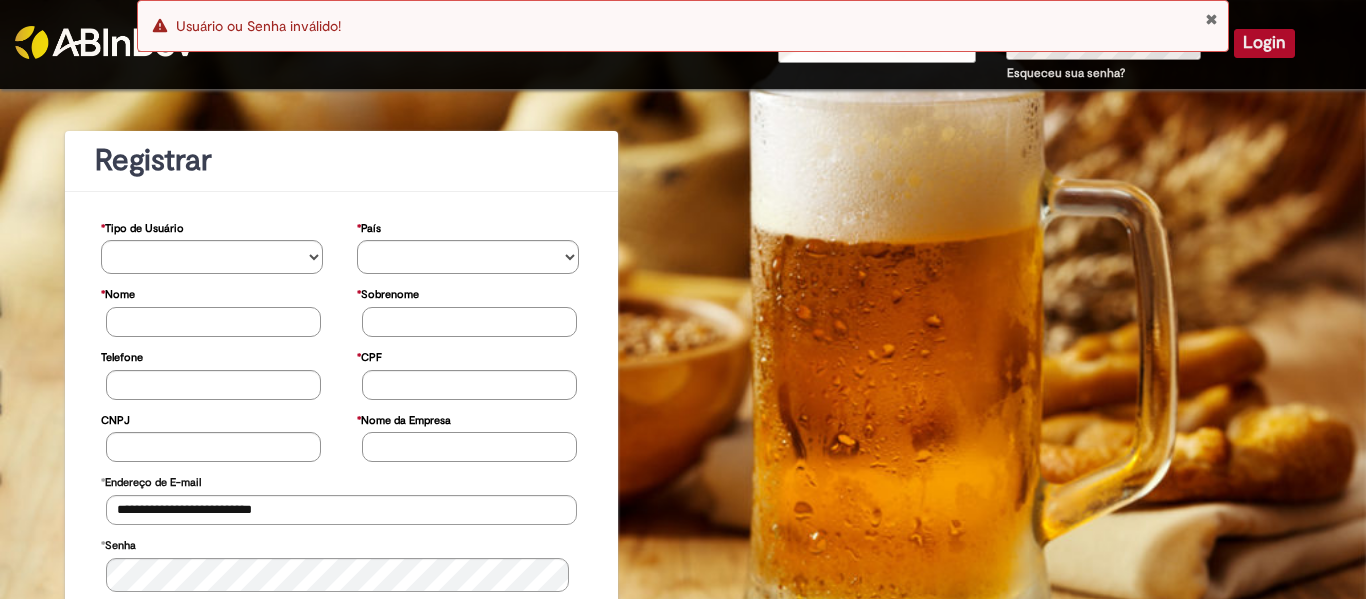click on "Erro 			 Usuário ou Senha inválido!" at bounding box center (683, 26) 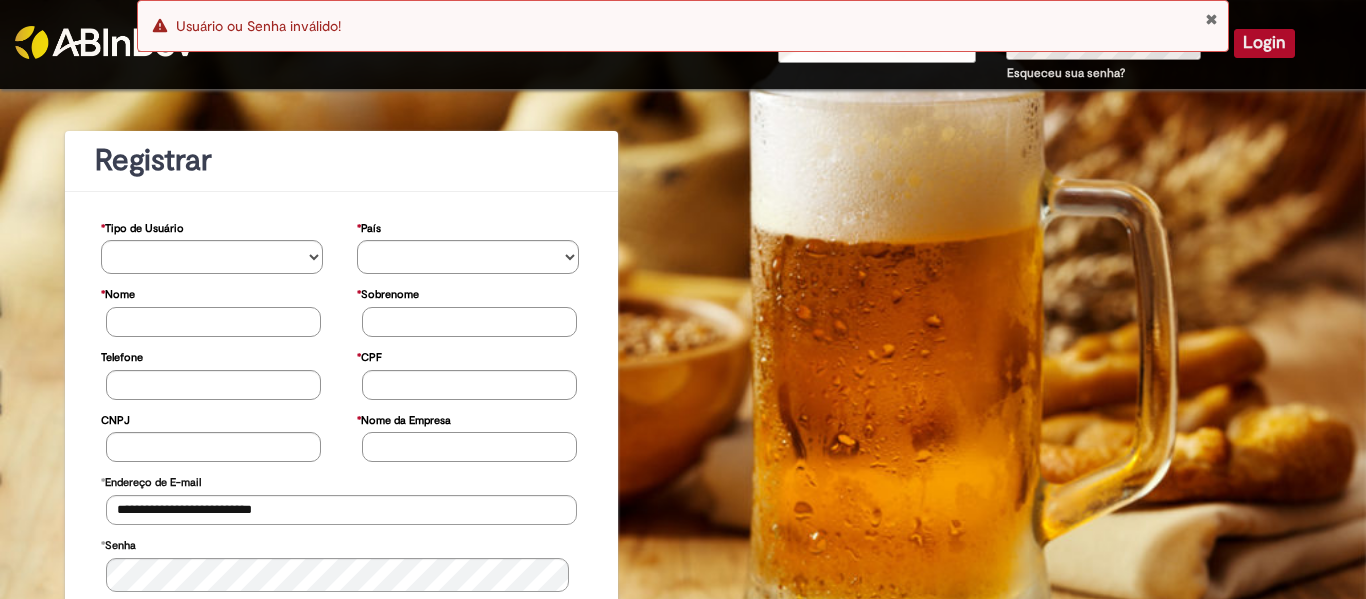 click at bounding box center (1211, 19) 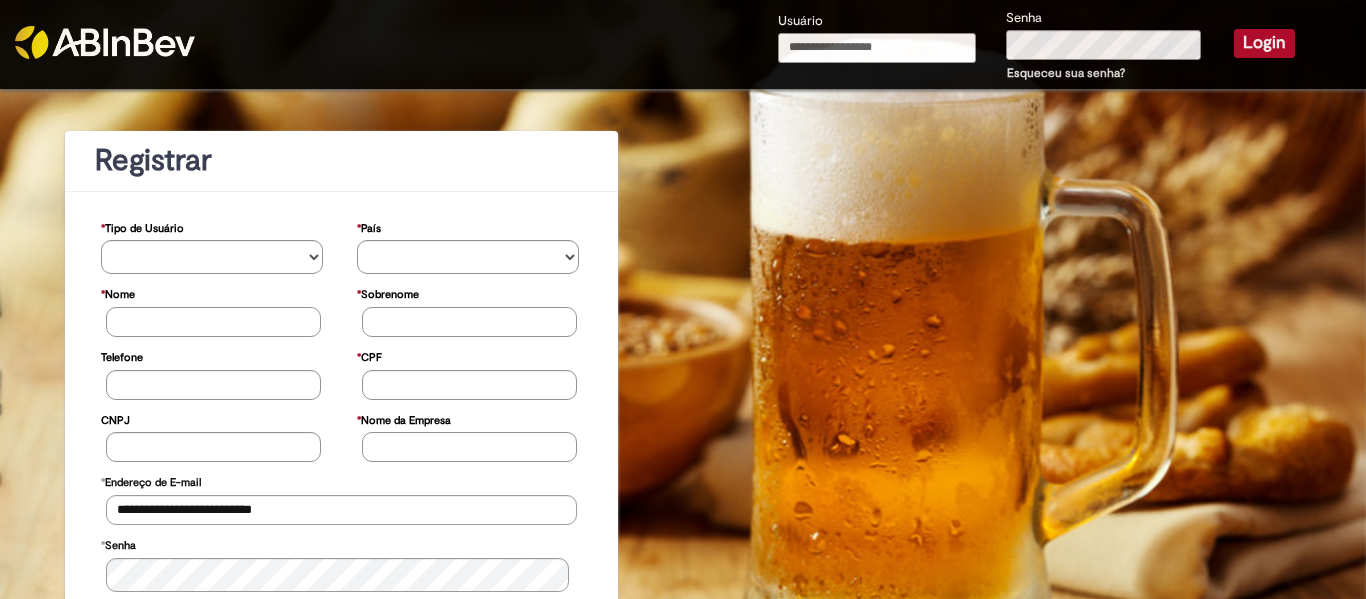 click on "Usuário" at bounding box center (877, 48) 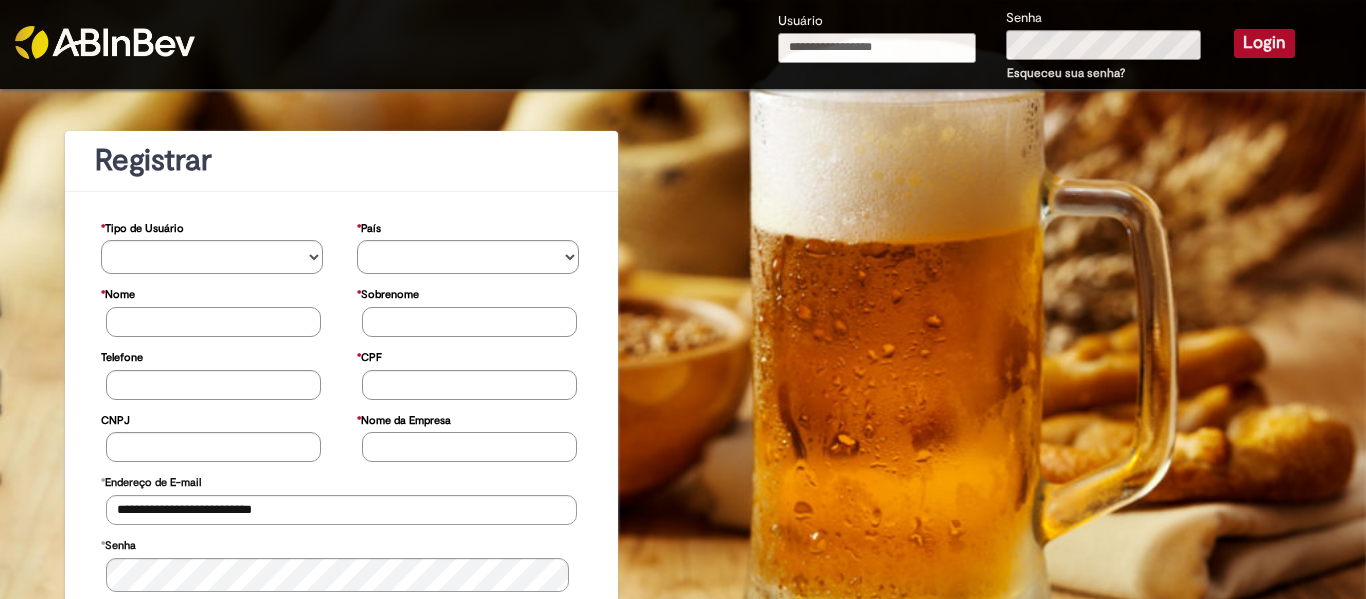 type on "**********" 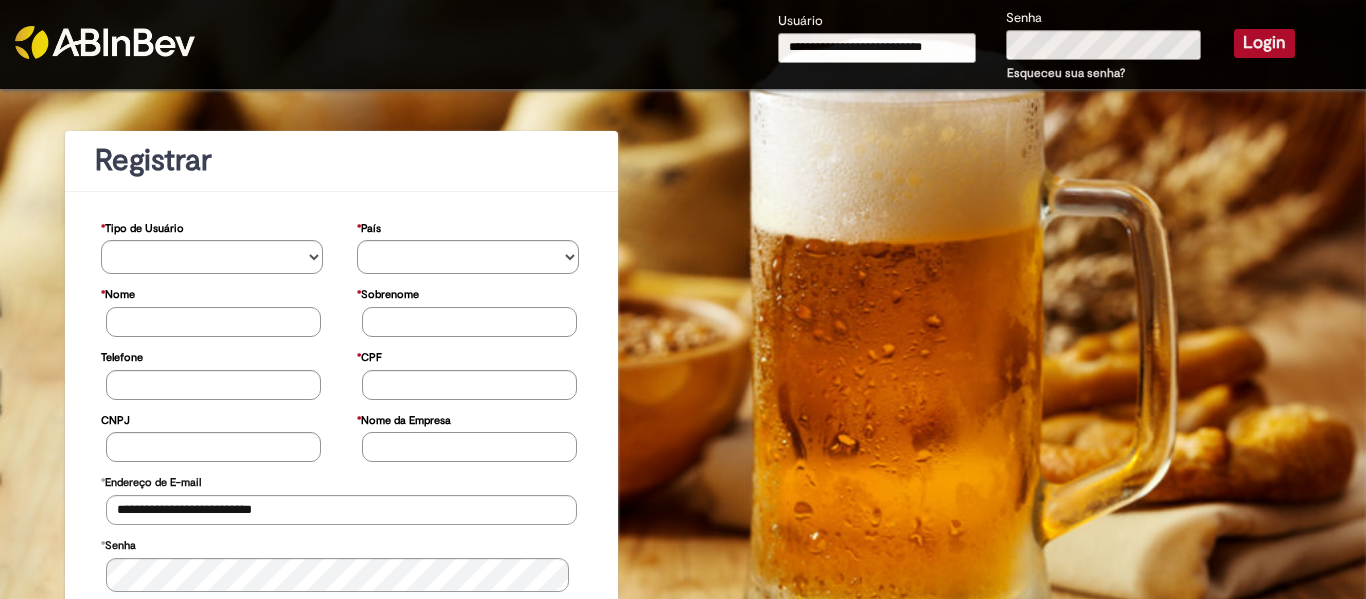 click on "Login" at bounding box center [1264, 43] 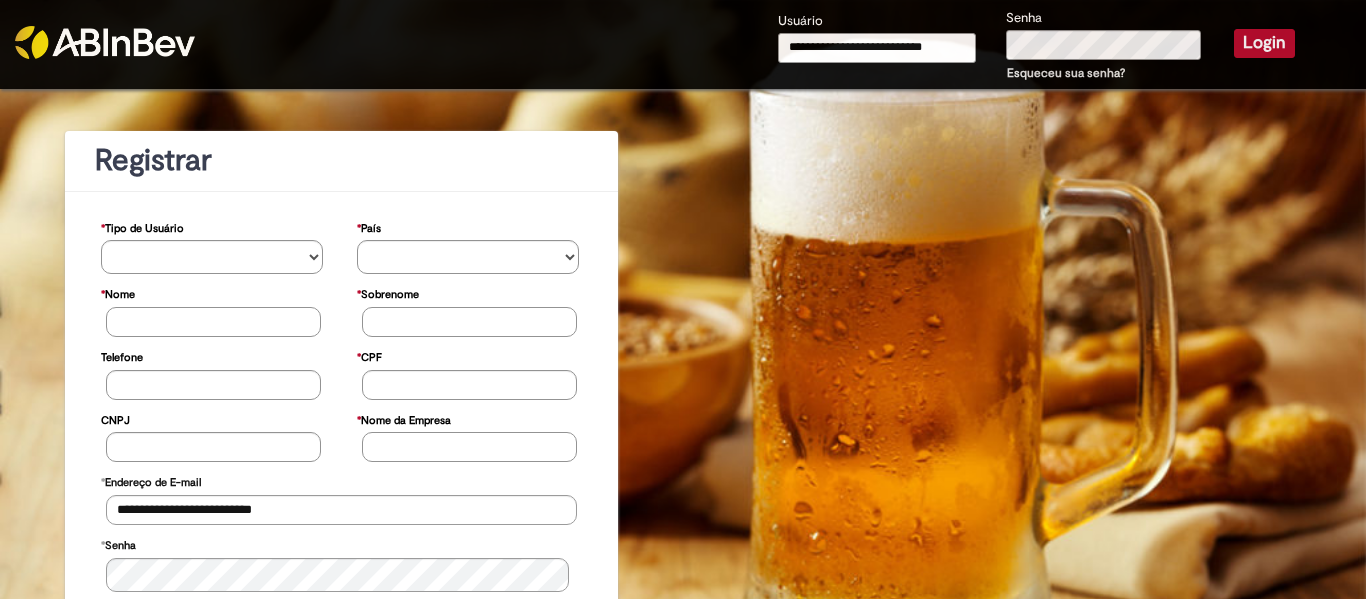 type 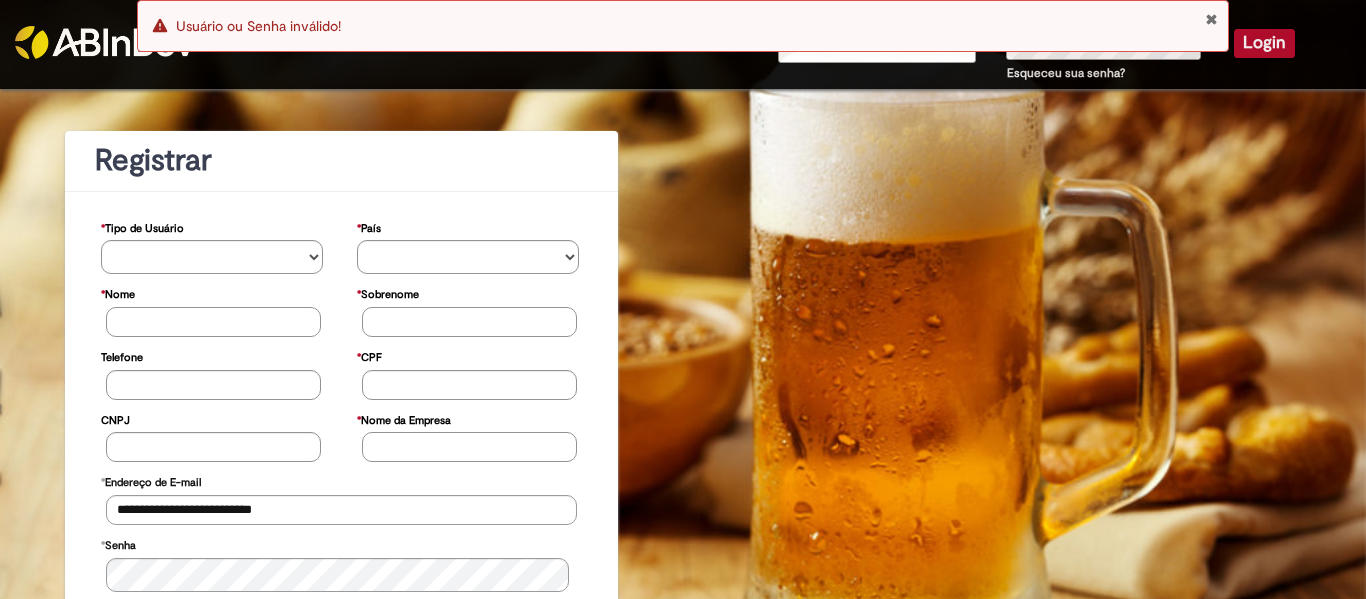click at bounding box center (1211, 19) 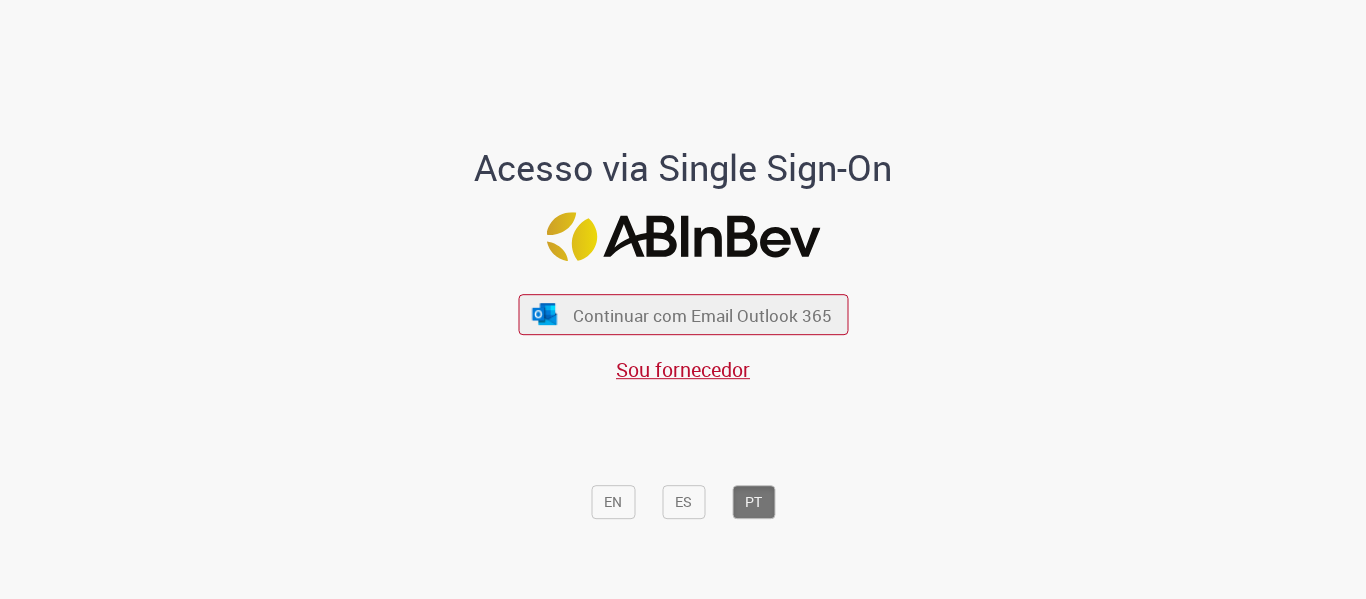 scroll, scrollTop: 0, scrollLeft: 0, axis: both 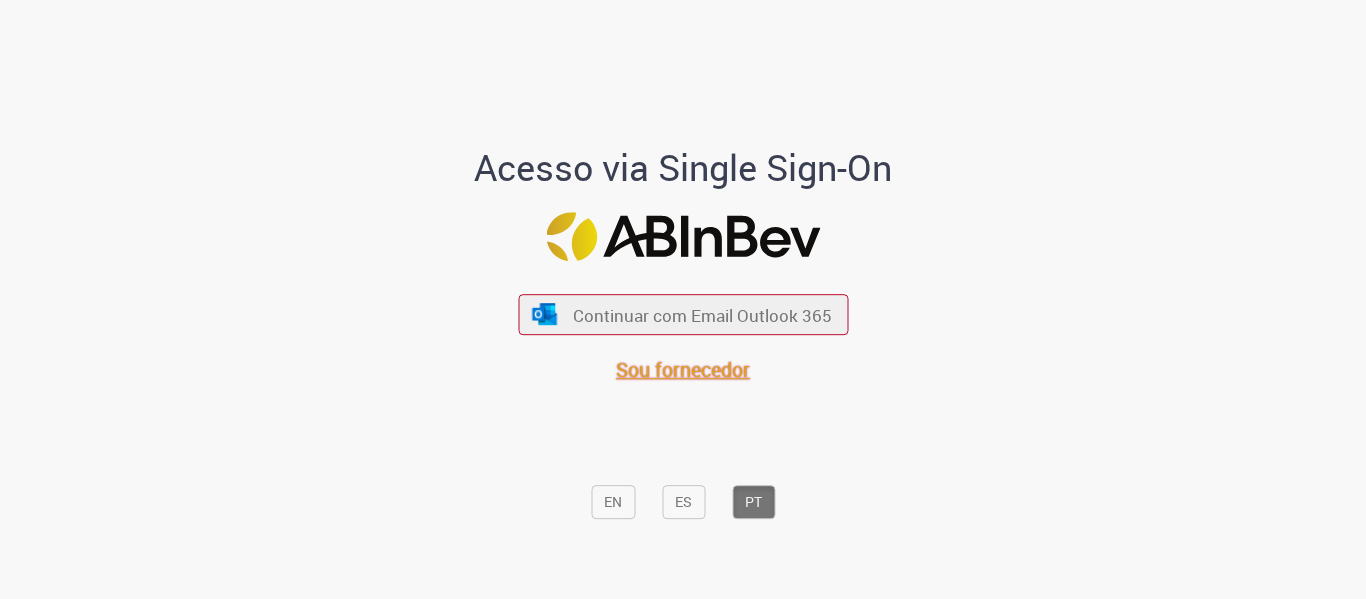 click on "Sou fornecedor" at bounding box center [683, 369] 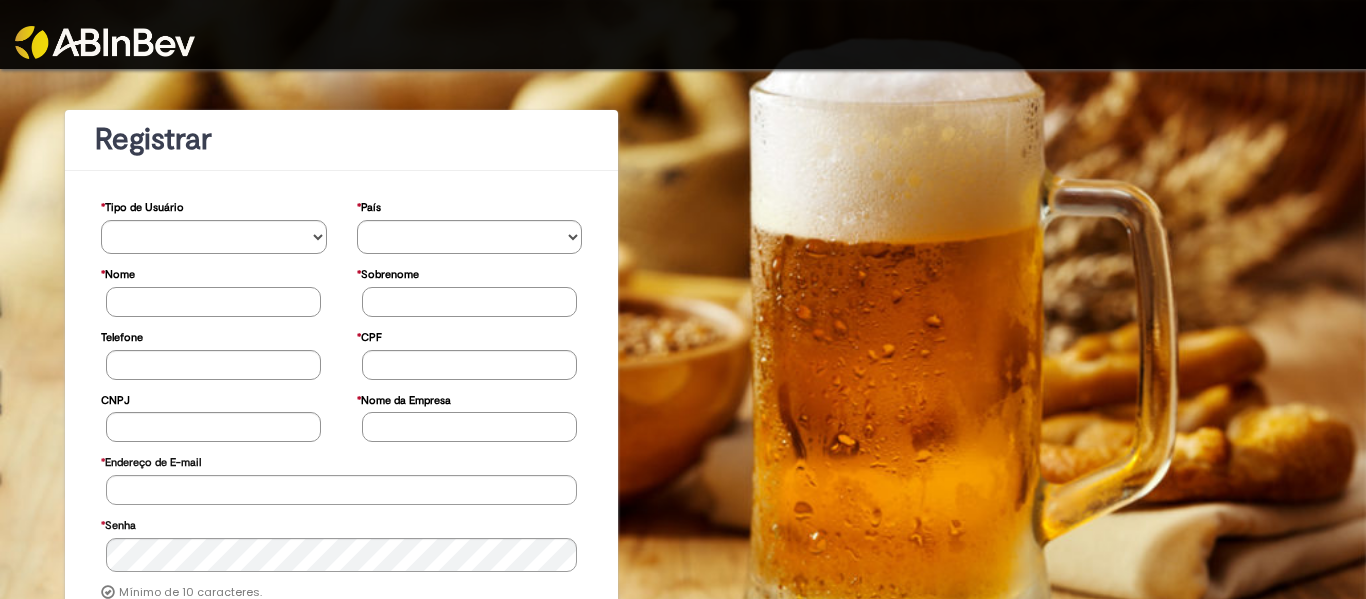 scroll, scrollTop: 0, scrollLeft: 0, axis: both 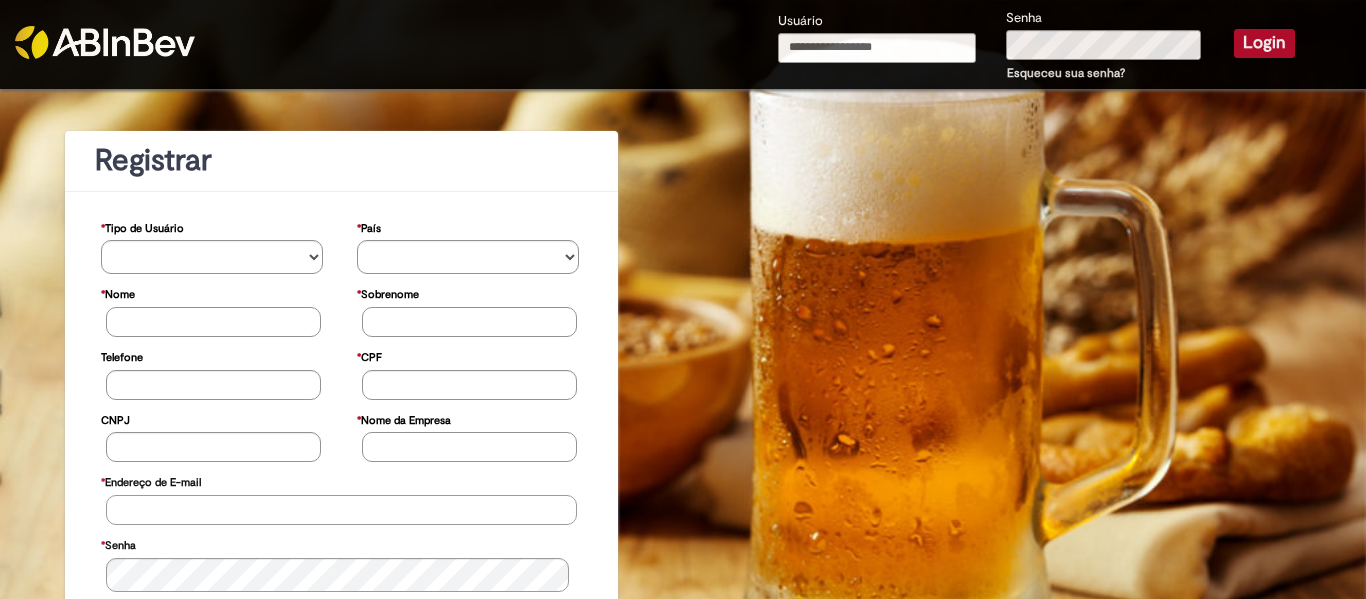 type on "**********" 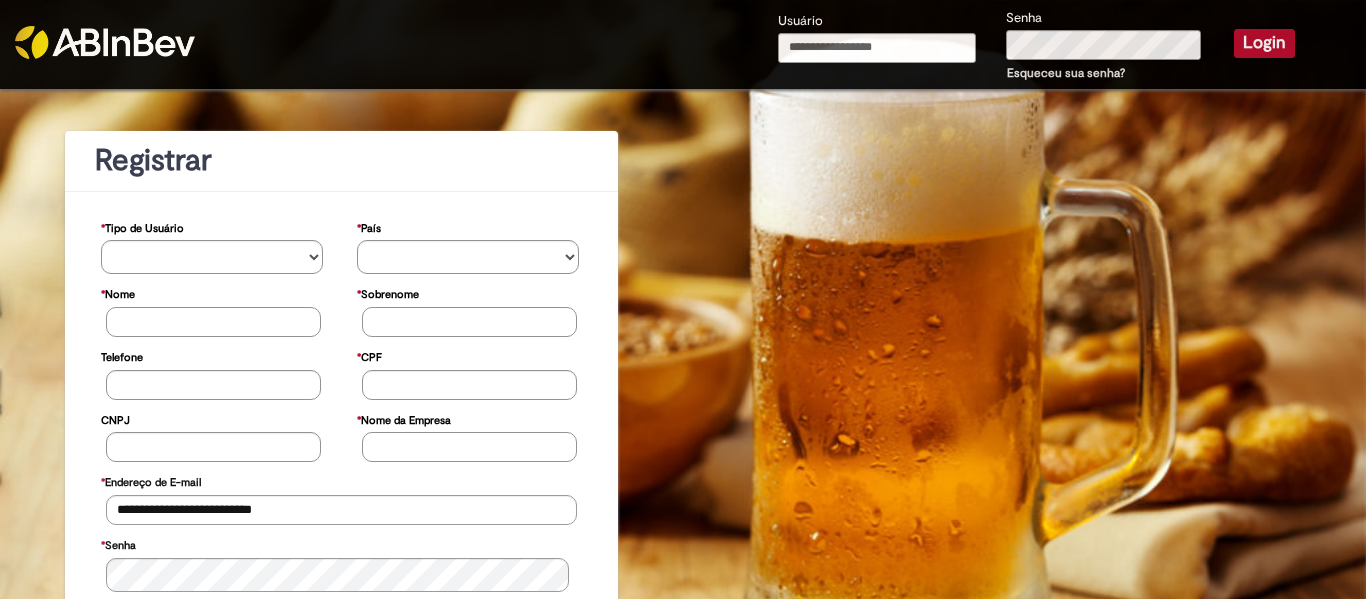 type on "**********" 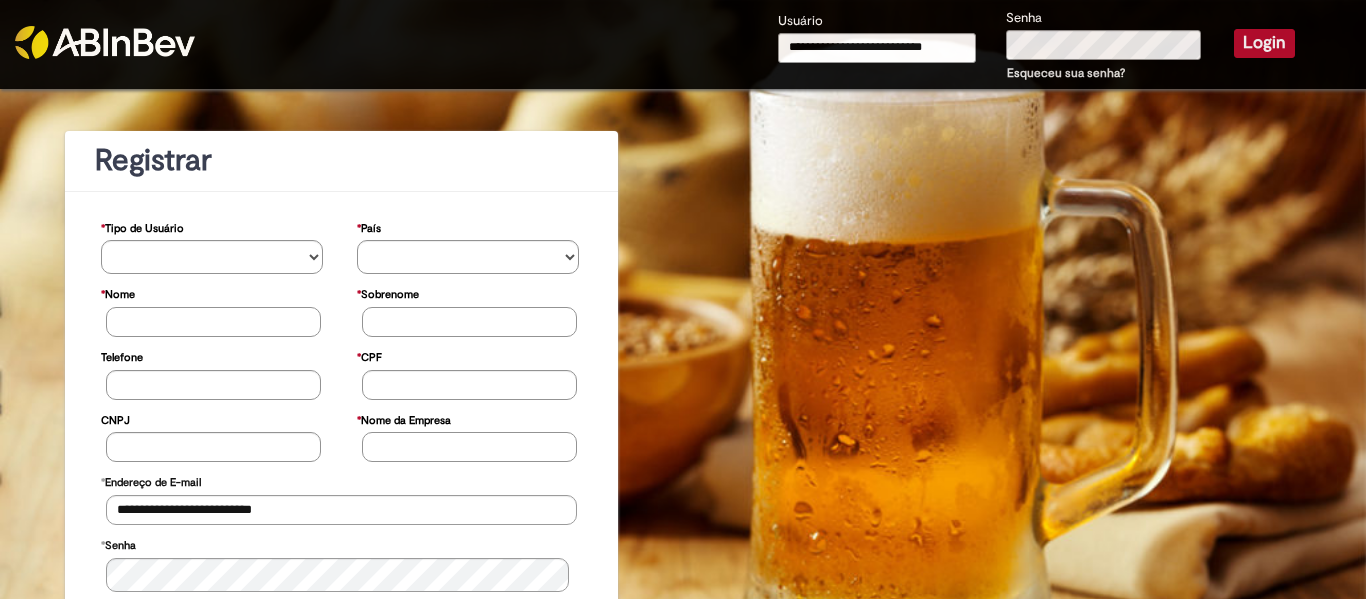 click on "Login" at bounding box center (1264, 43) 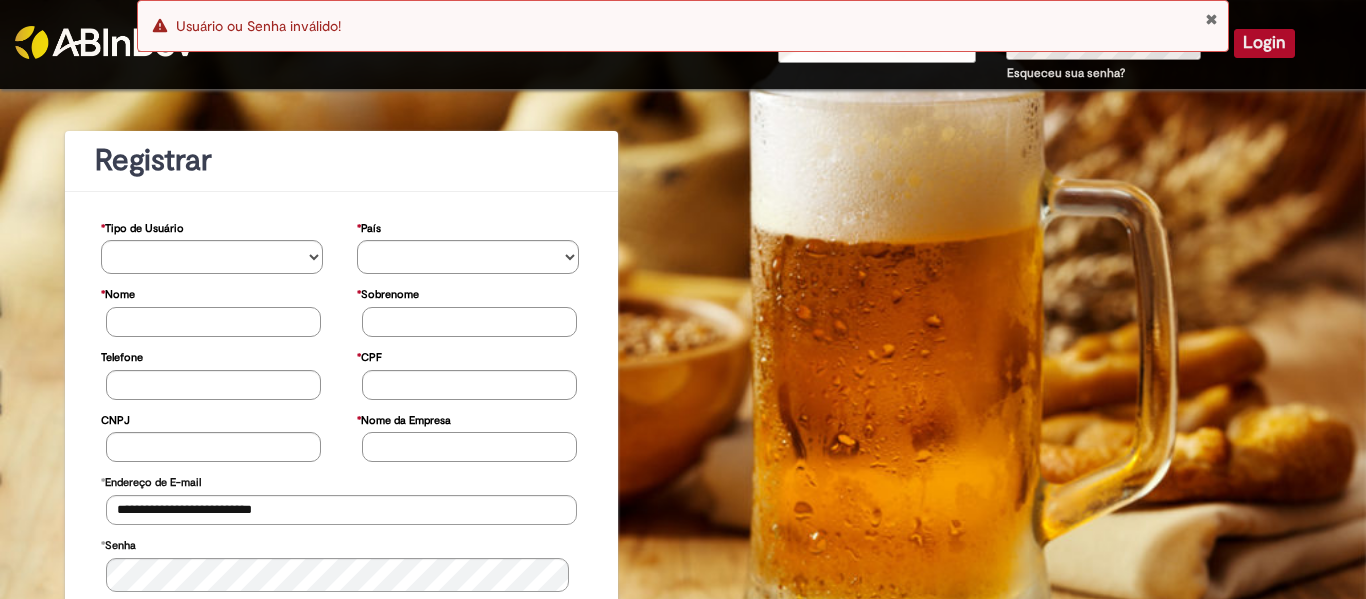 click at bounding box center [1211, 19] 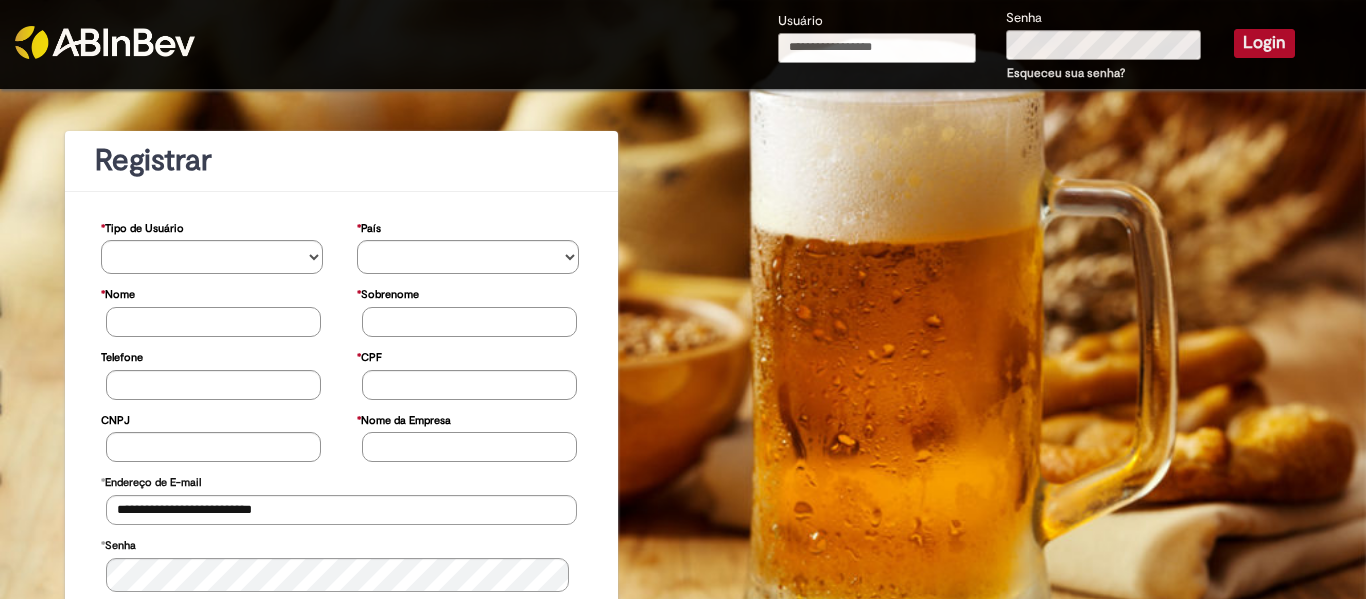 click on "Usuário" at bounding box center [877, 48] 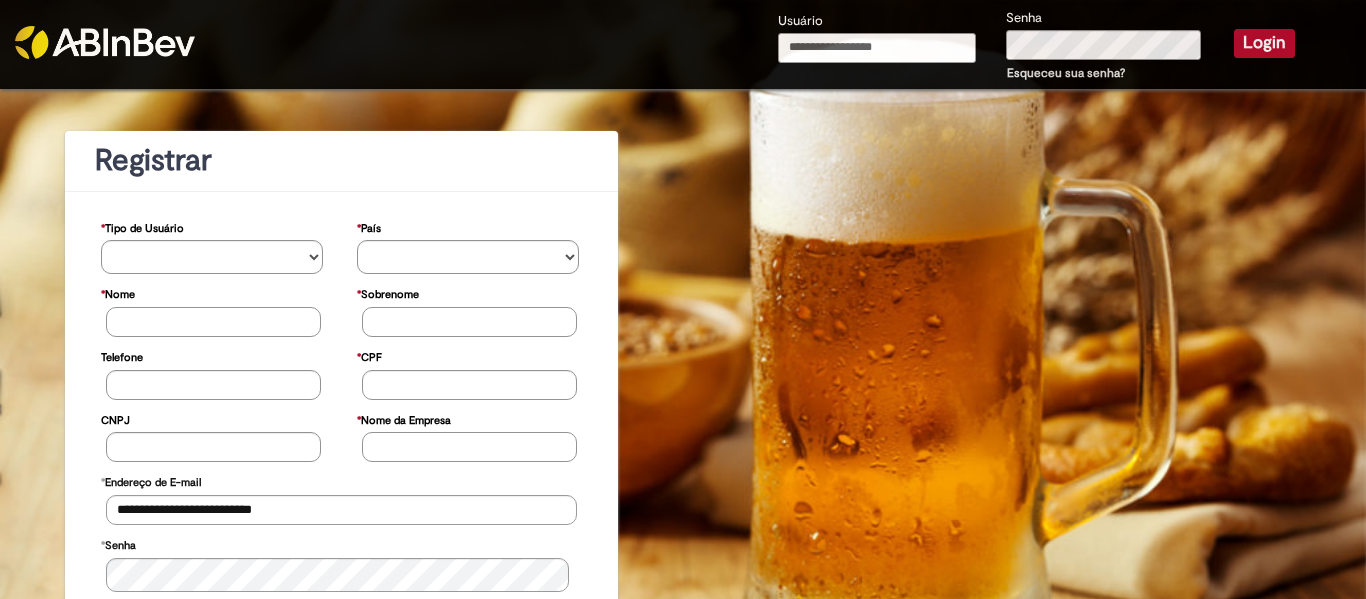 type on "**********" 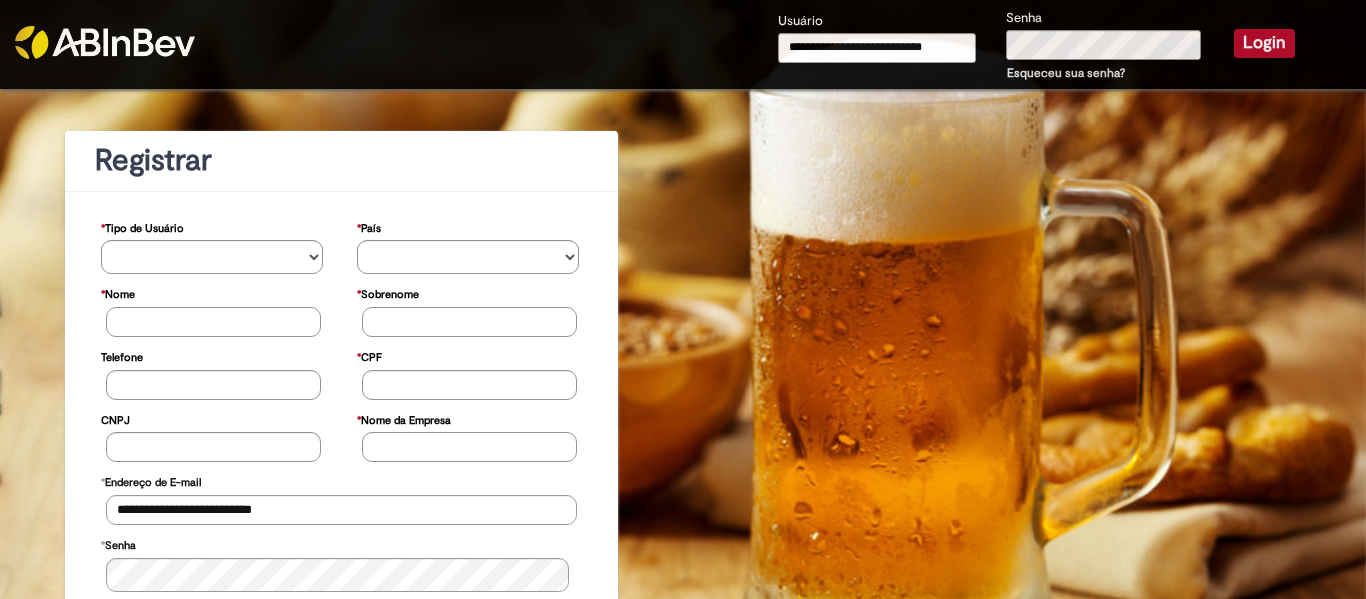 click on "Login" at bounding box center [1264, 43] 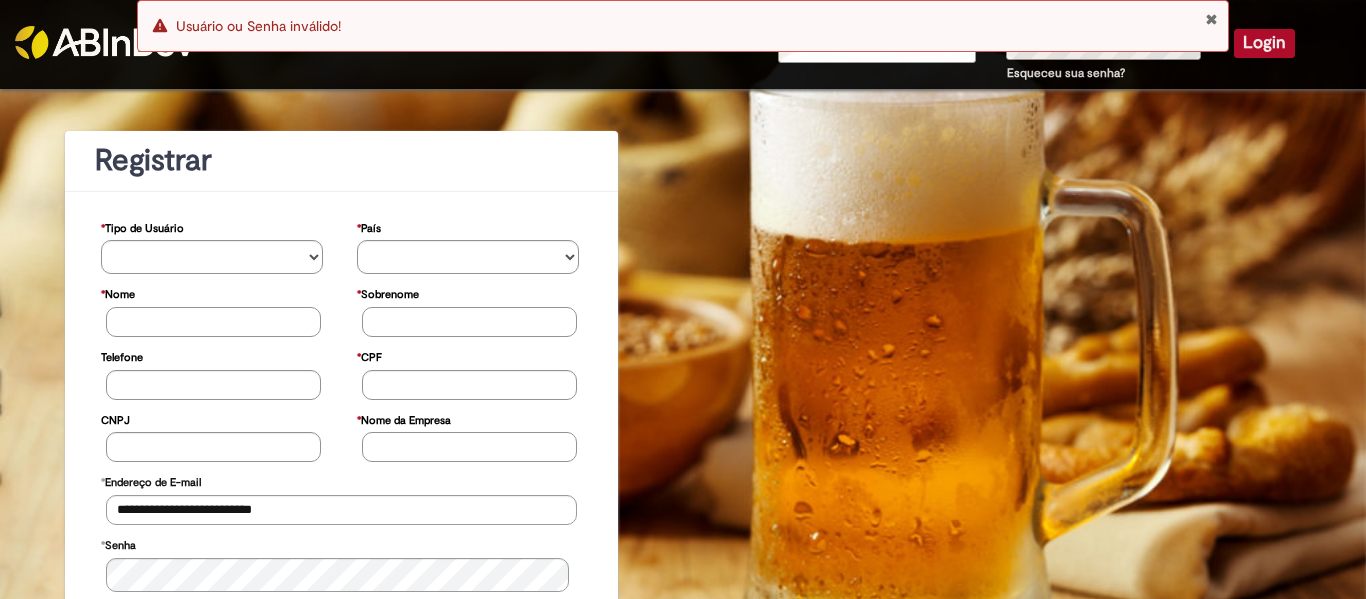 click on "Erro 			 Usuário ou Senha inválido!" at bounding box center [683, 26] 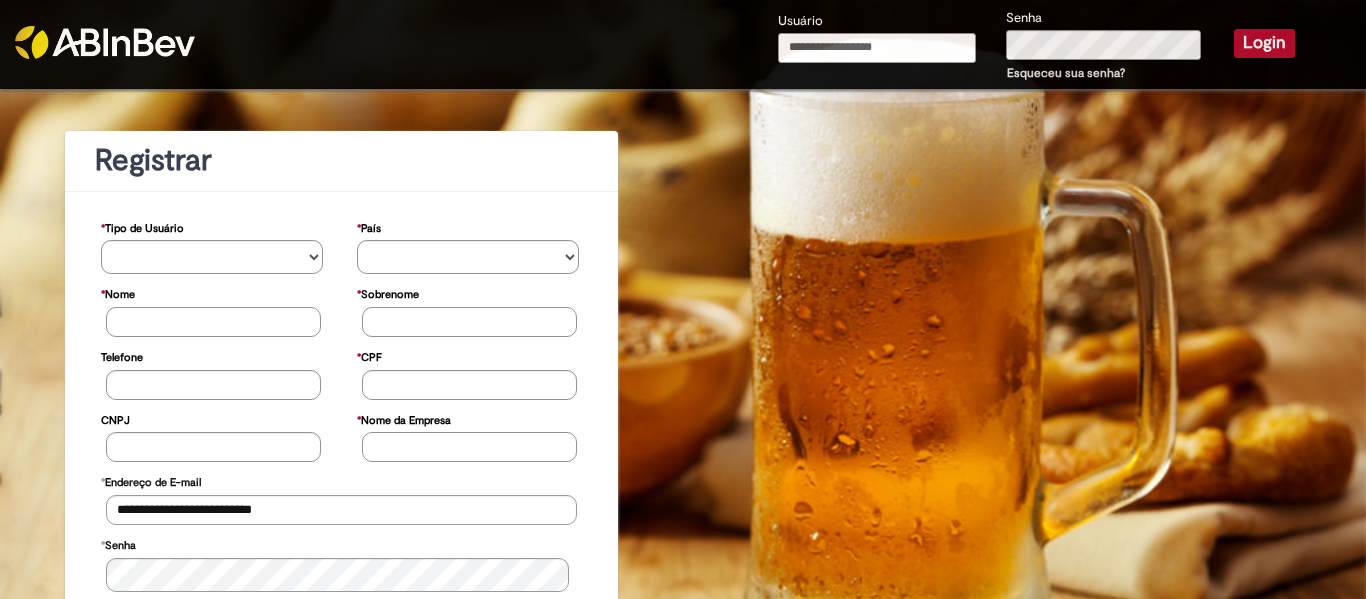 click on "Usuário" at bounding box center [877, 48] 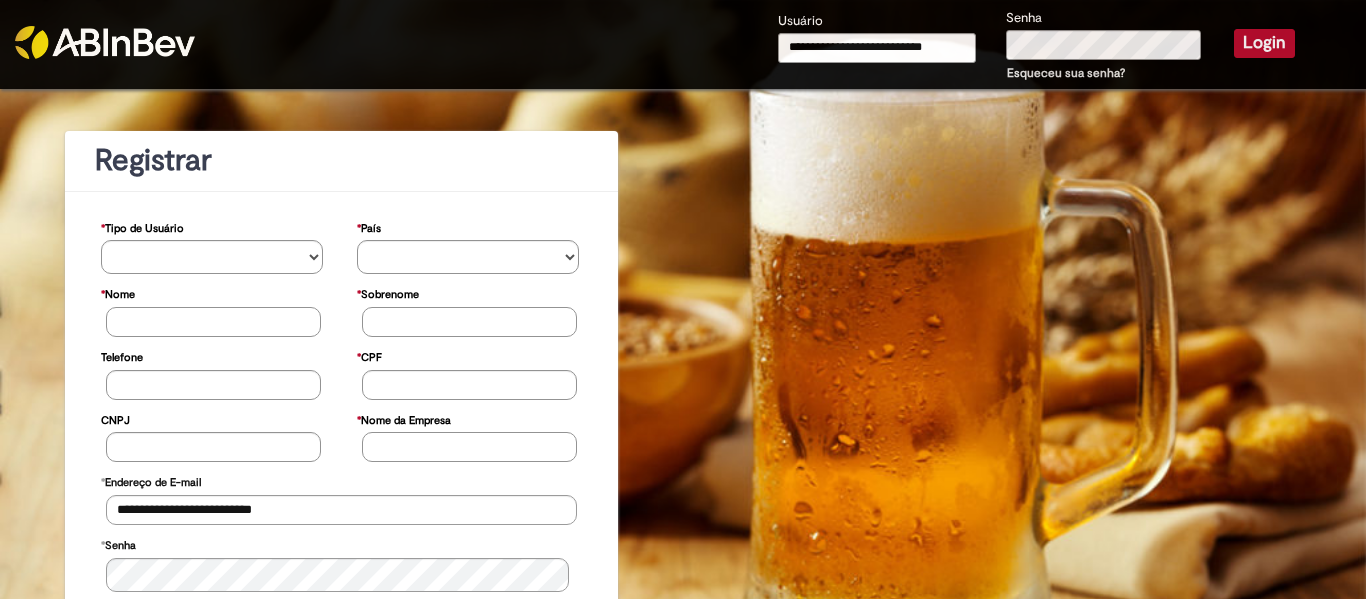 click on "Login" at bounding box center (1264, 43) 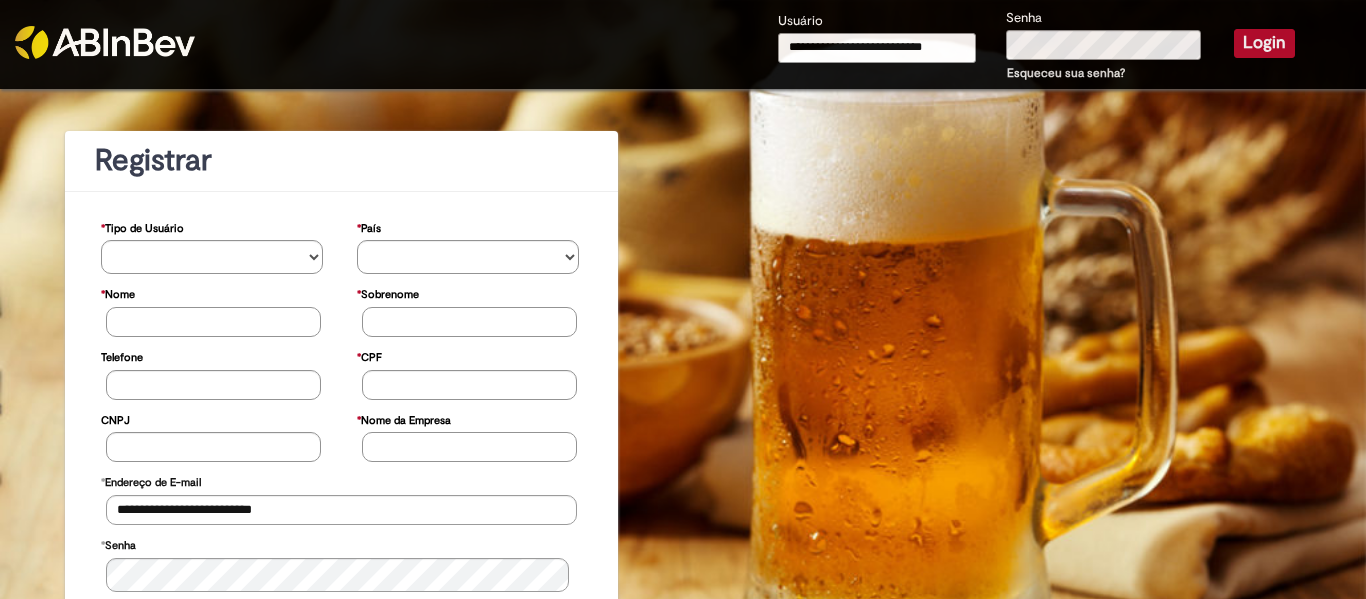 type 